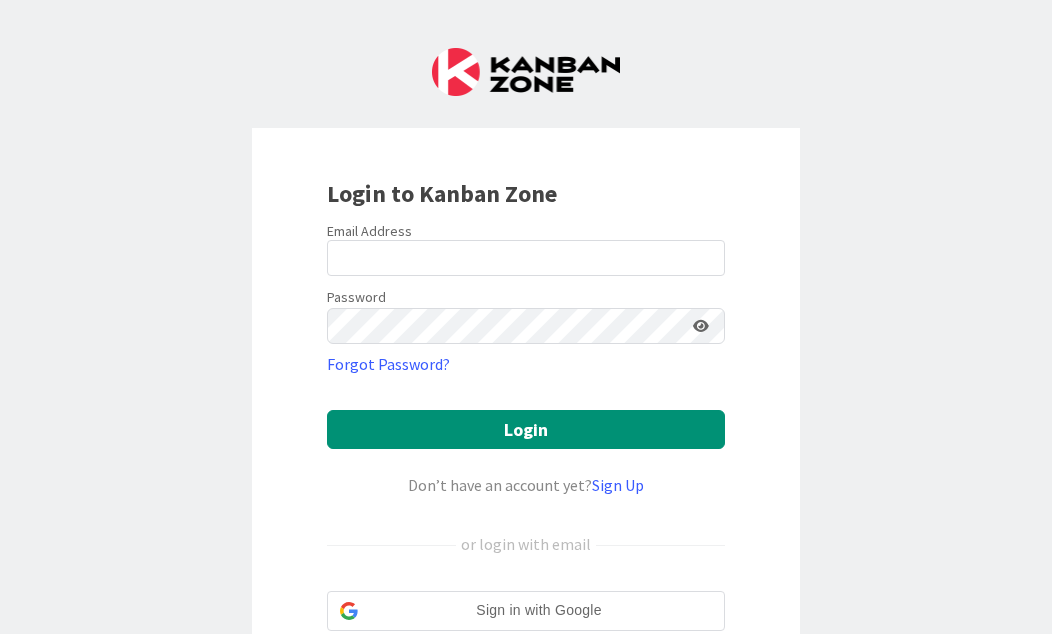 scroll, scrollTop: 0, scrollLeft: 0, axis: both 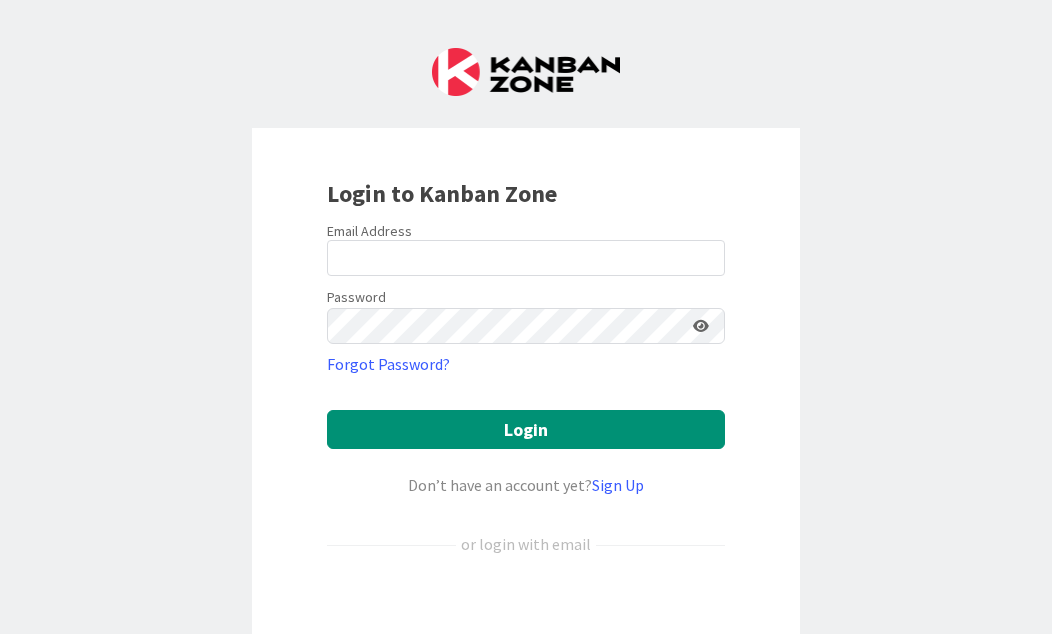 click at bounding box center [526, 611] 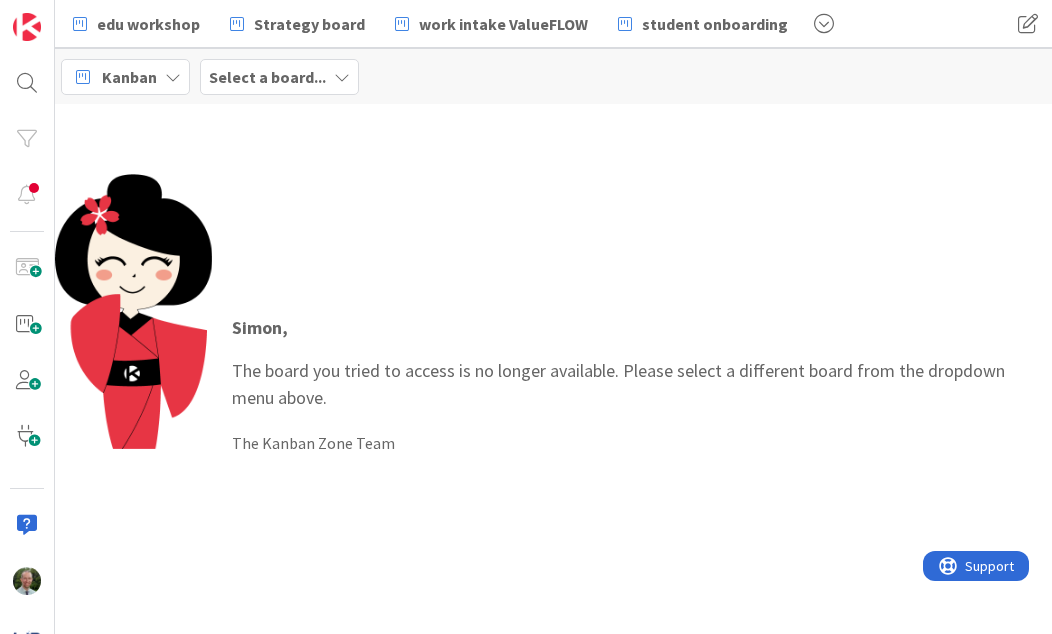 scroll, scrollTop: 0, scrollLeft: 0, axis: both 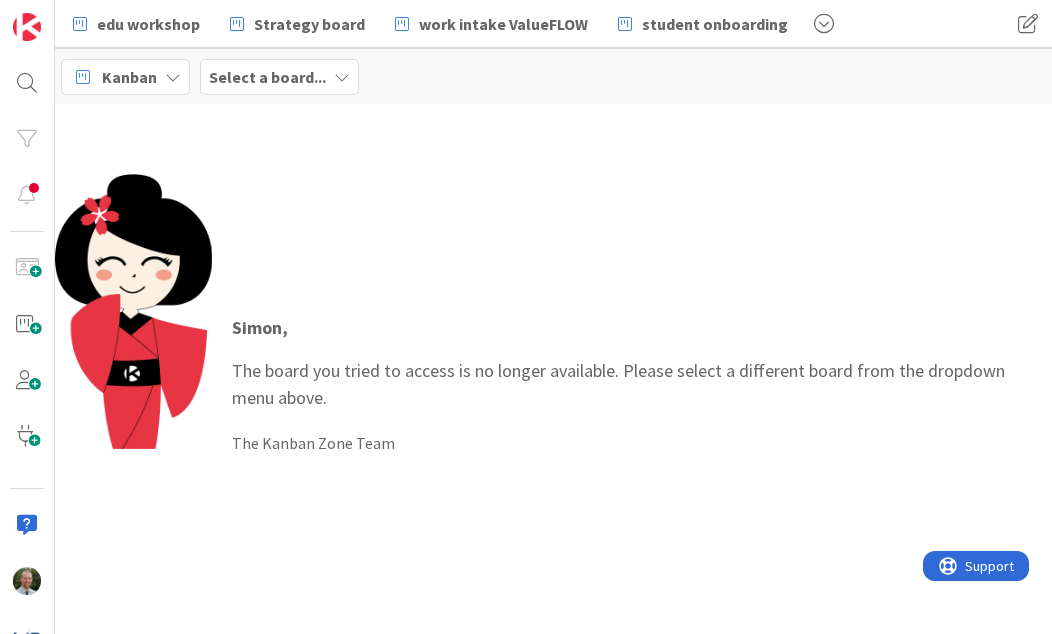 click on "Select a board..." at bounding box center [267, 77] 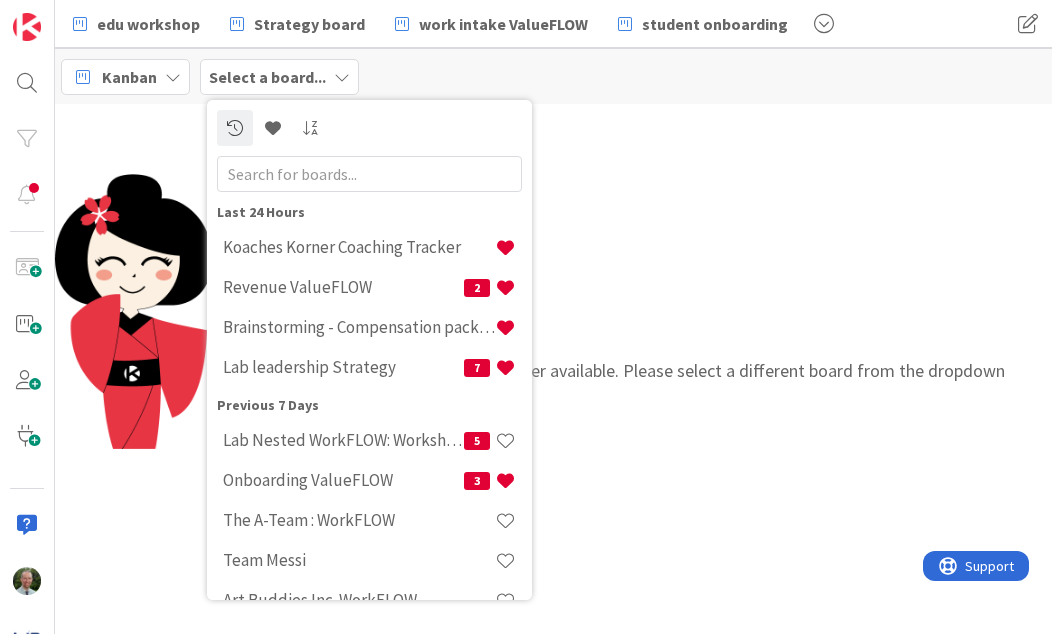 click on "Strategy board" at bounding box center [309, 24] 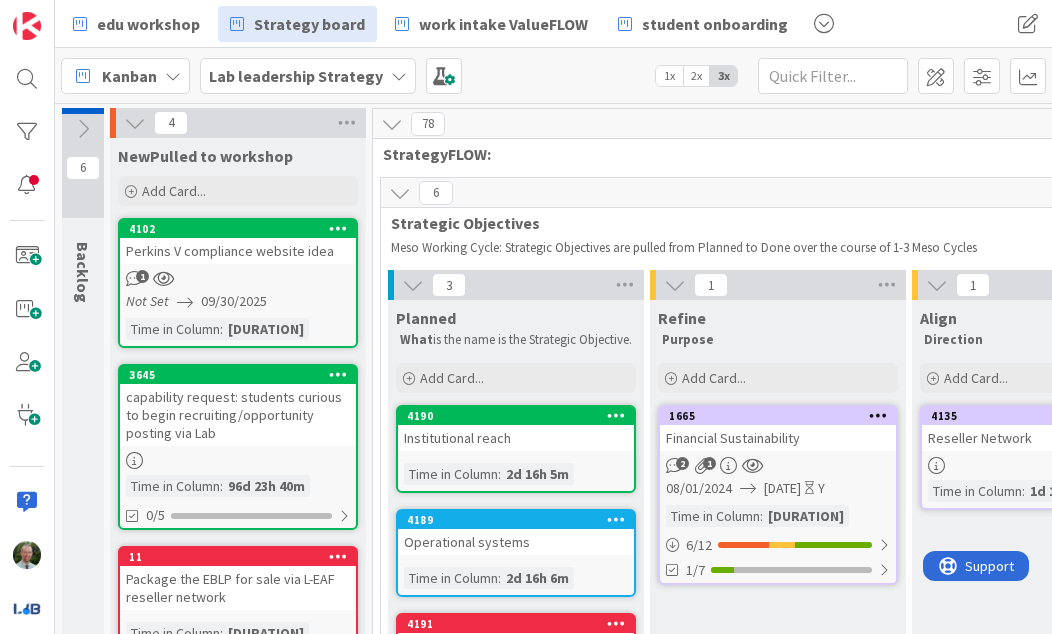 scroll, scrollTop: 0, scrollLeft: 0, axis: both 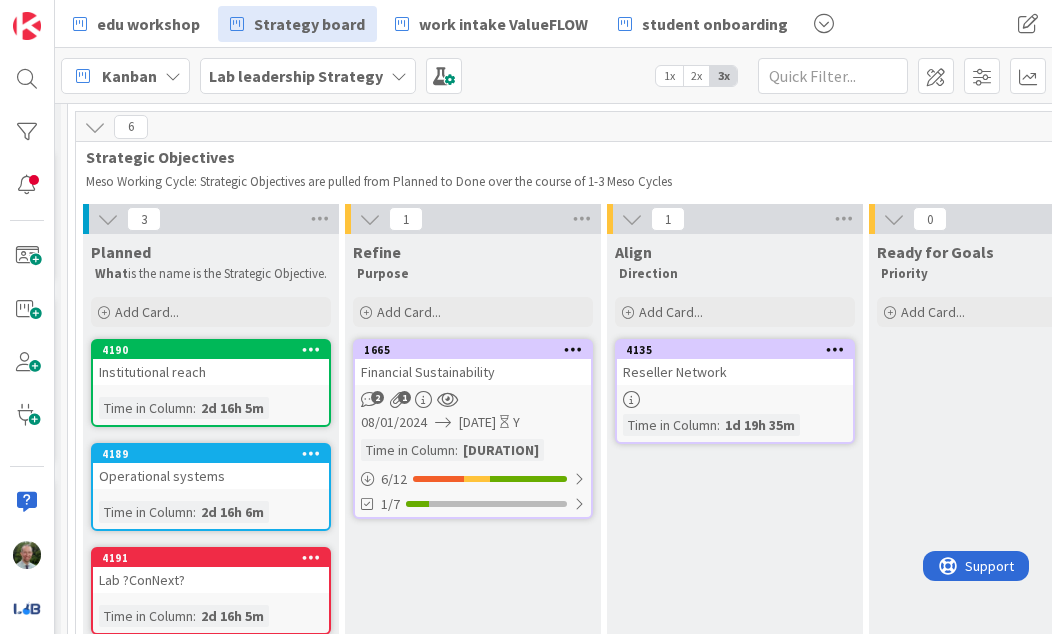 click on "4135" at bounding box center [735, 350] 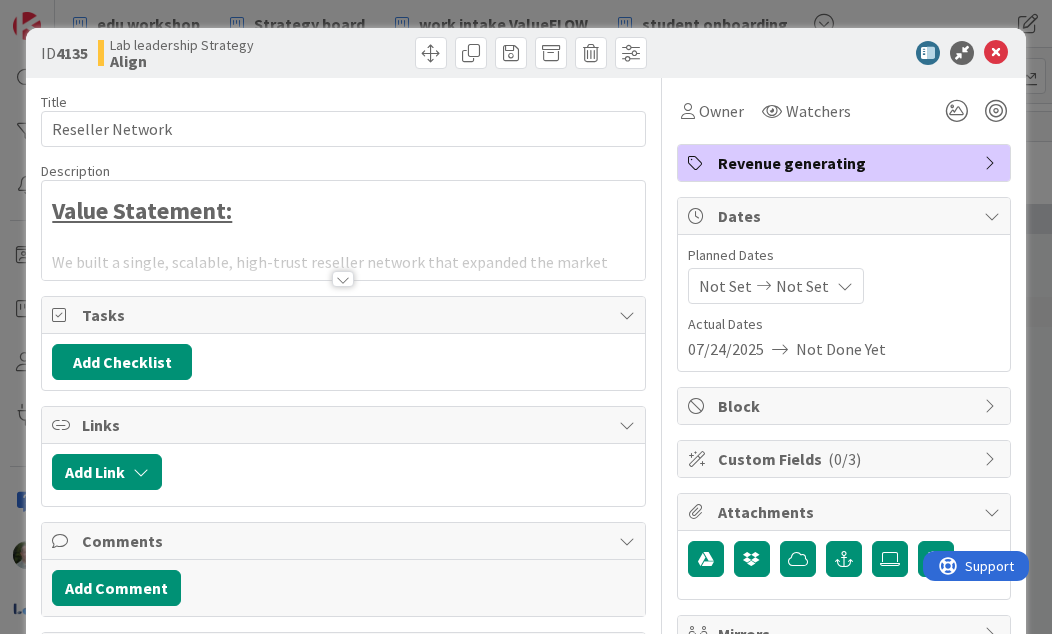scroll, scrollTop: 0, scrollLeft: 0, axis: both 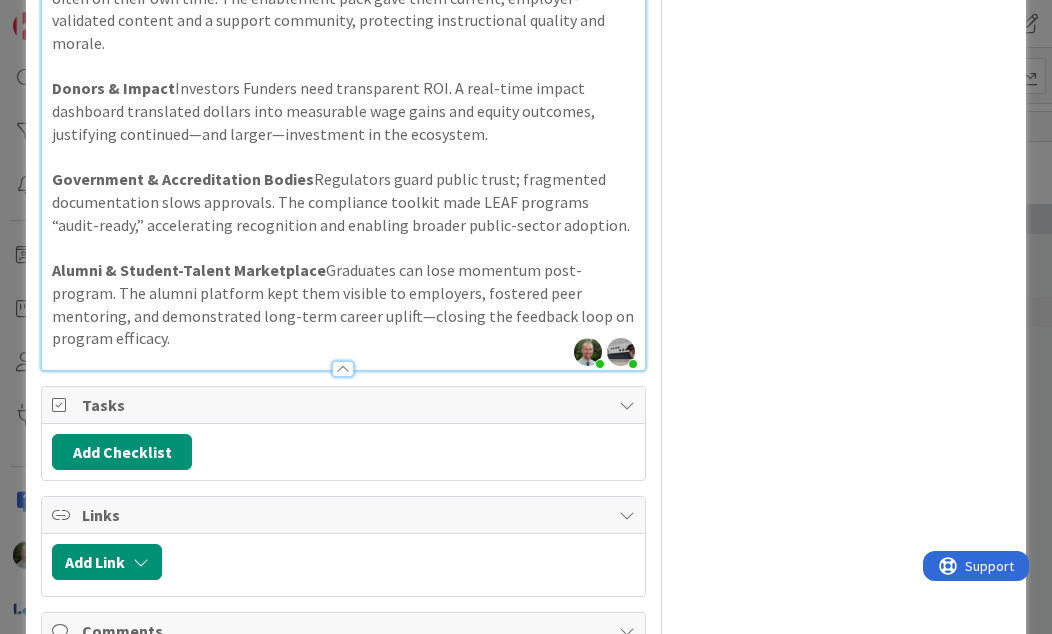 click on "Add Checklist" at bounding box center (122, 452) 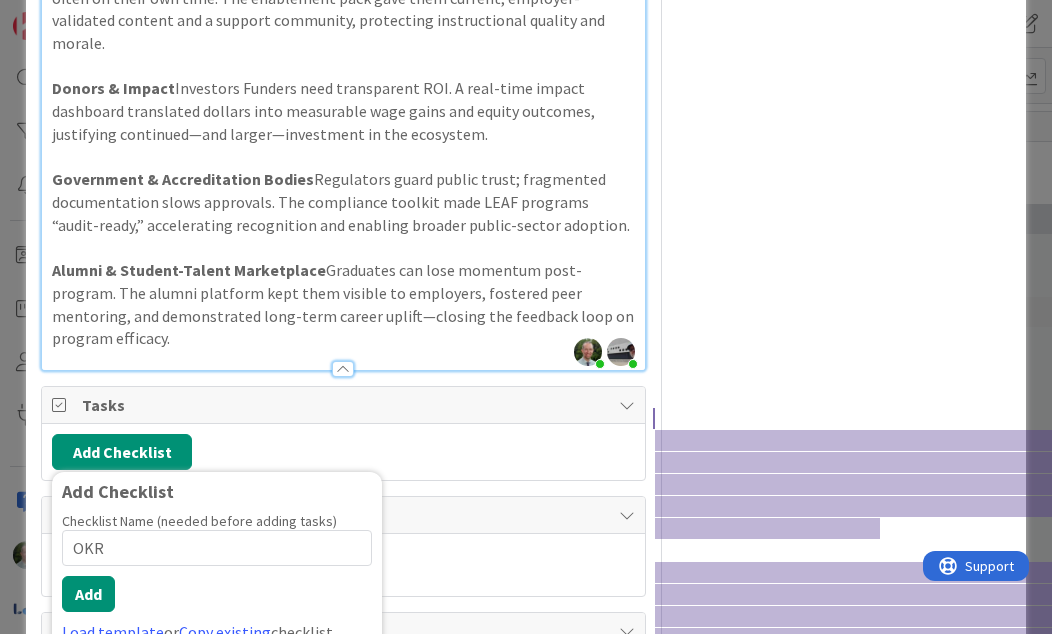 type on "OKRs" 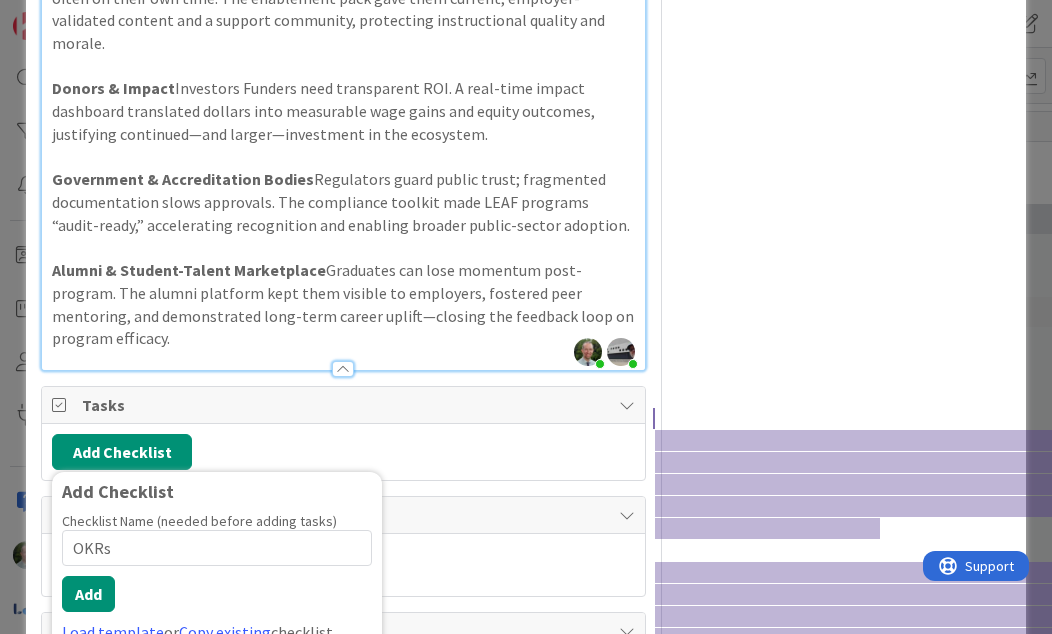 click on "Add" at bounding box center (88, 594) 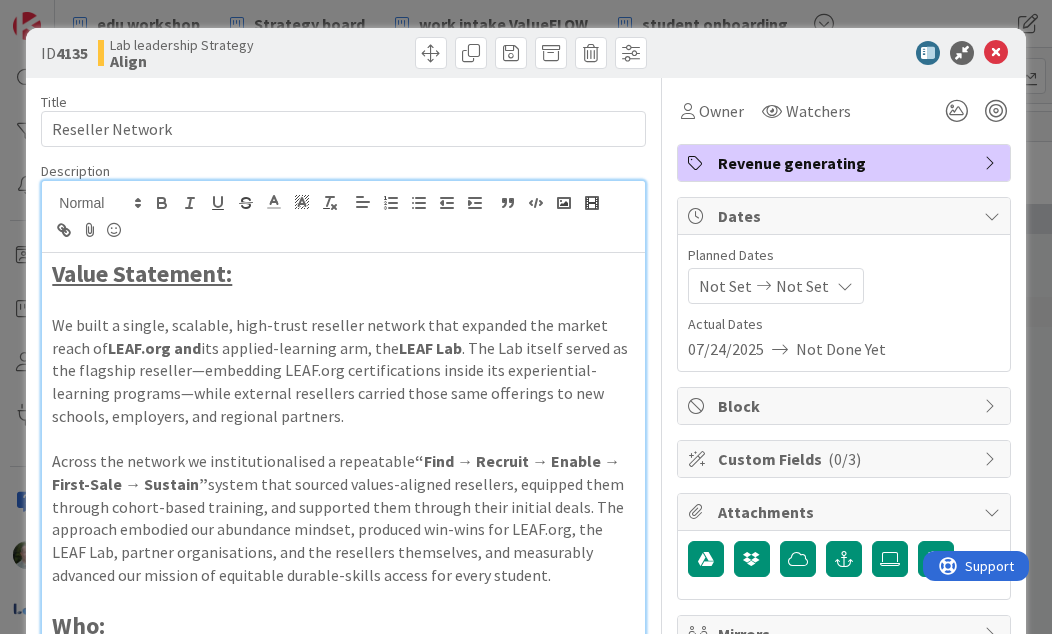 scroll, scrollTop: 0, scrollLeft: 0, axis: both 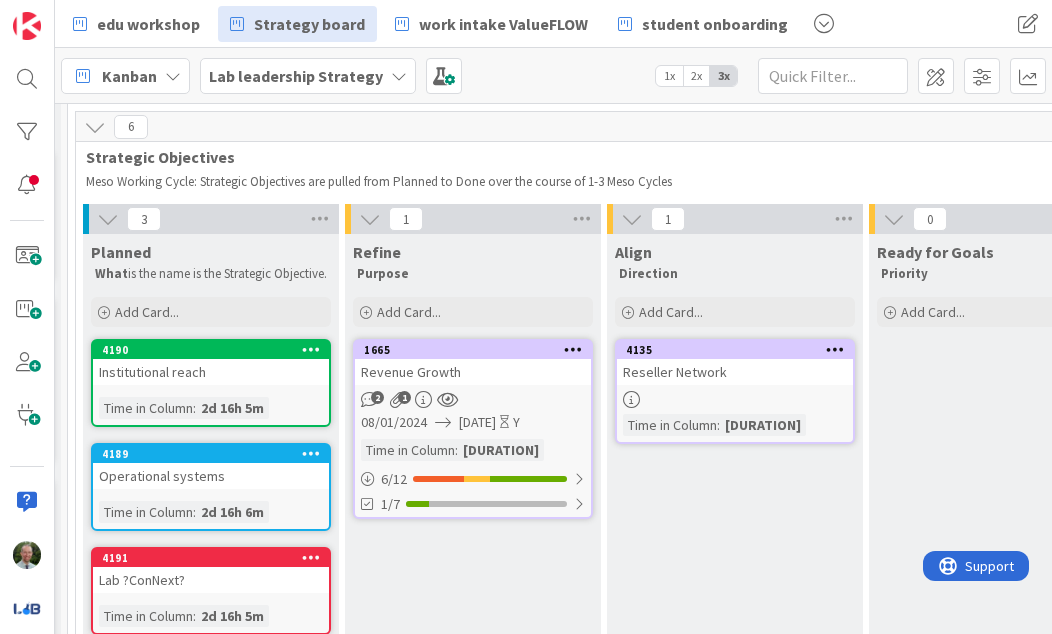 click on "2 1" at bounding box center [473, 399] 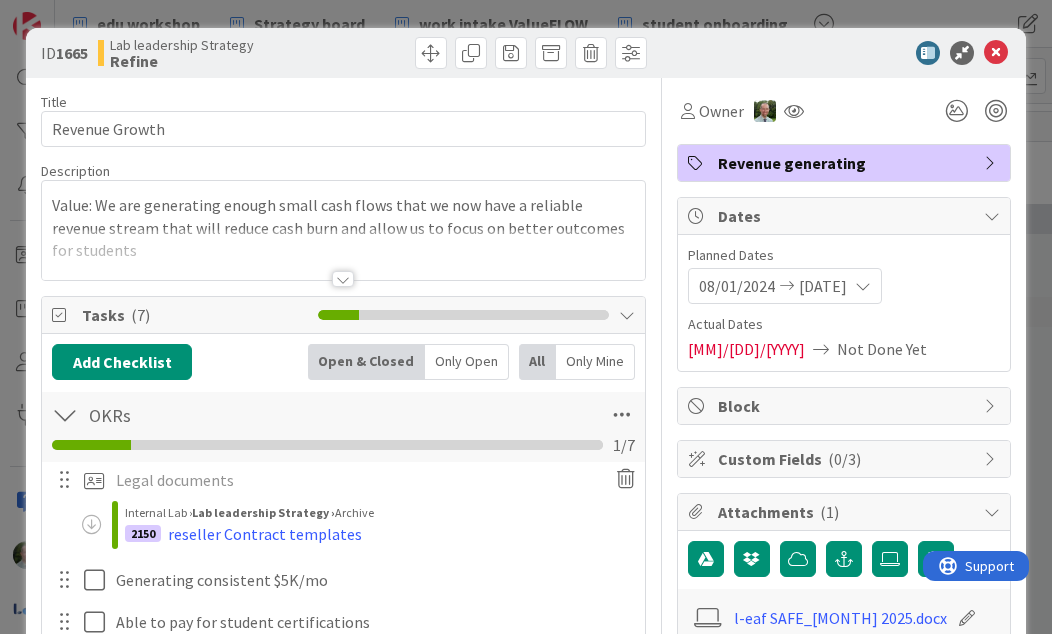 scroll, scrollTop: 0, scrollLeft: 0, axis: both 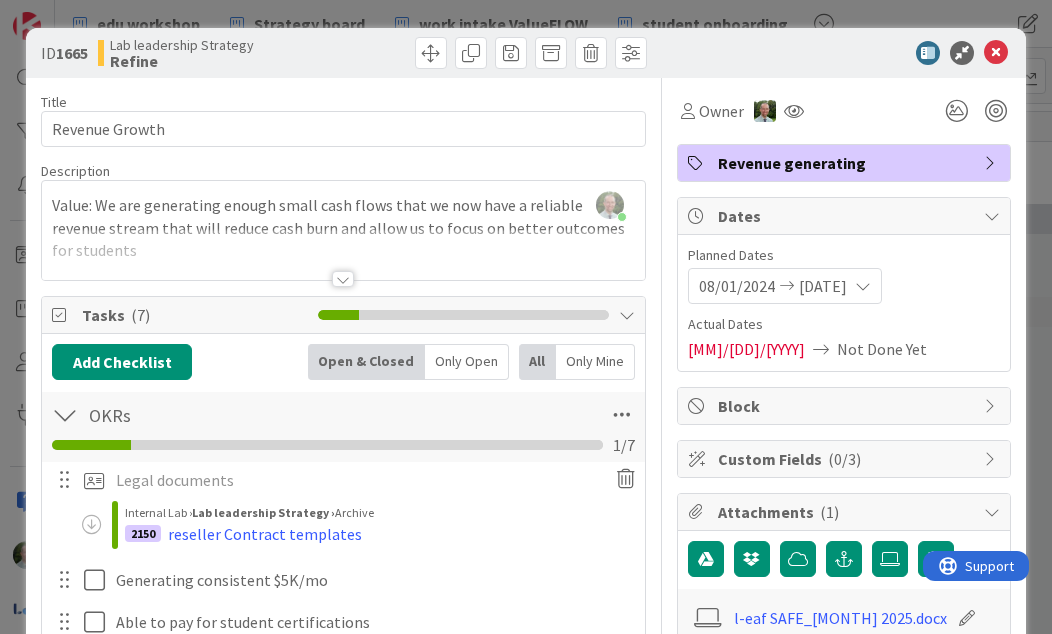 click at bounding box center [996, 53] 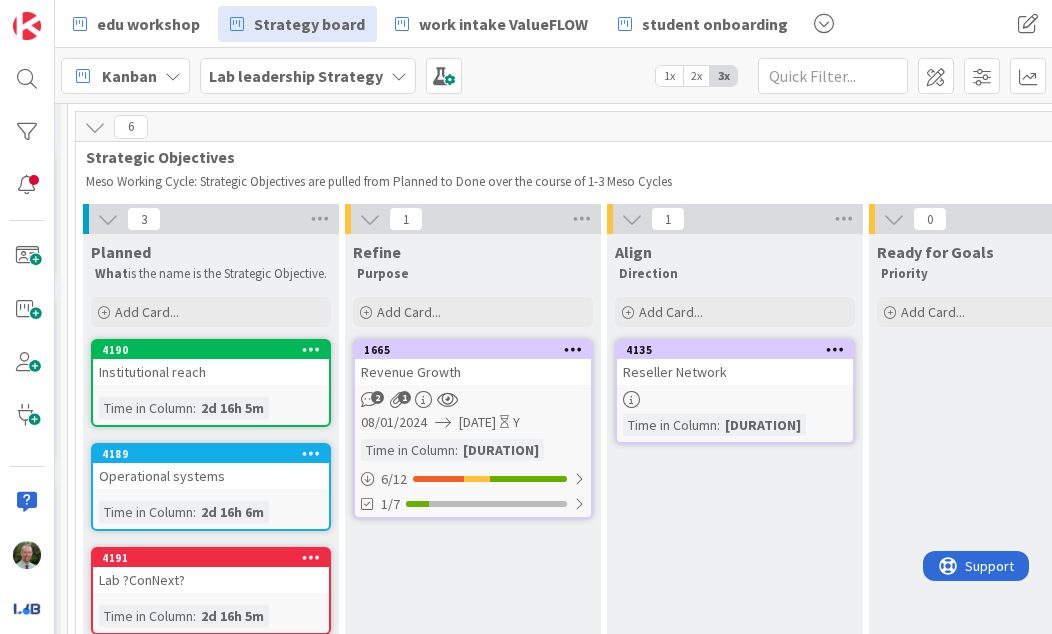 scroll, scrollTop: 0, scrollLeft: 0, axis: both 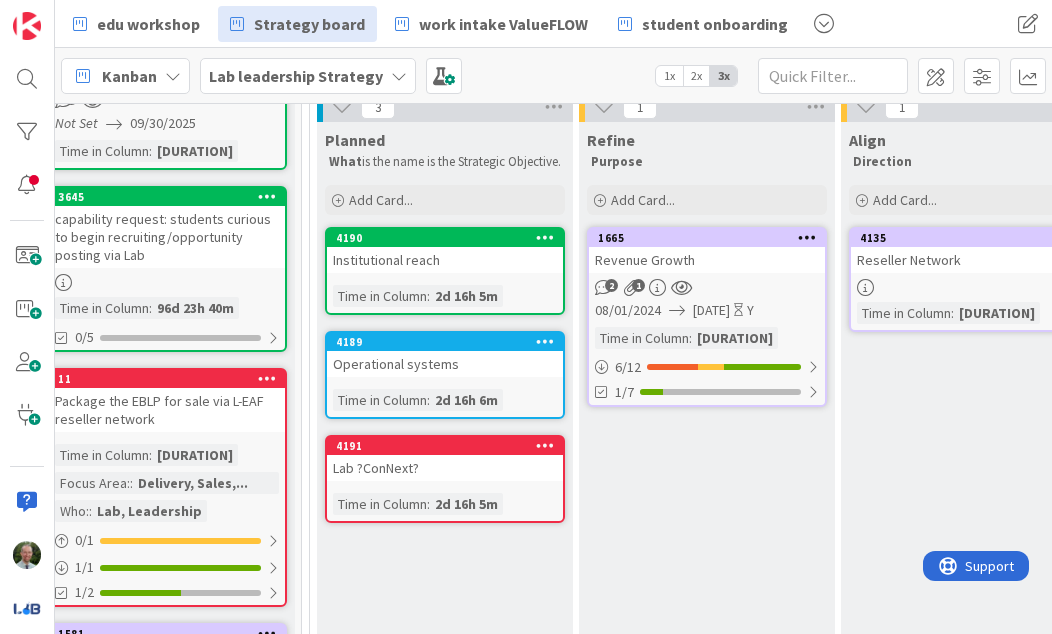 click on "Institutional reach" at bounding box center [445, 260] 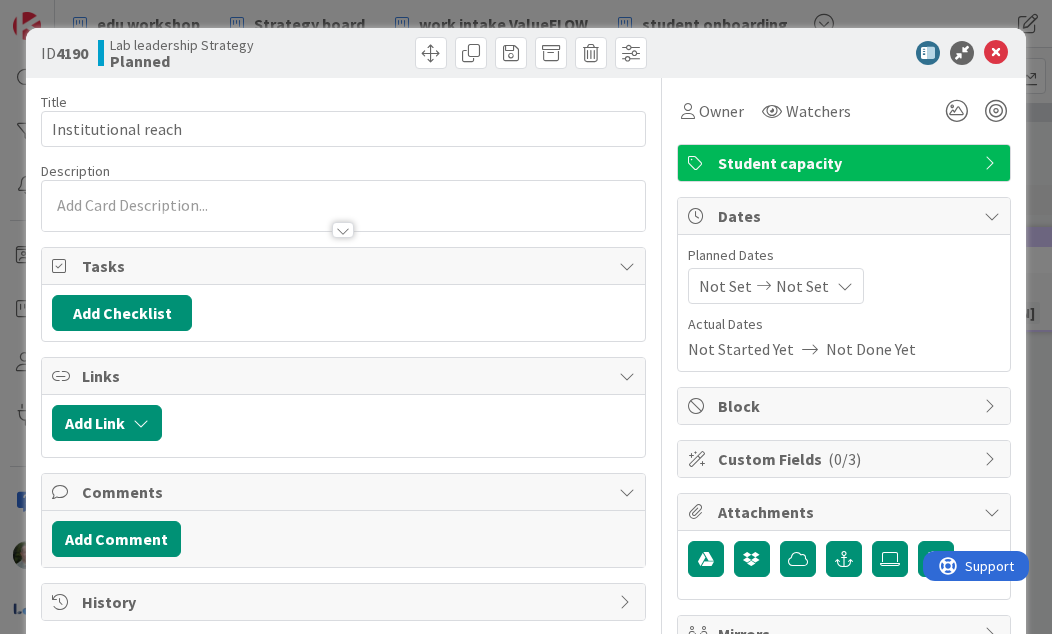 scroll, scrollTop: 0, scrollLeft: 0, axis: both 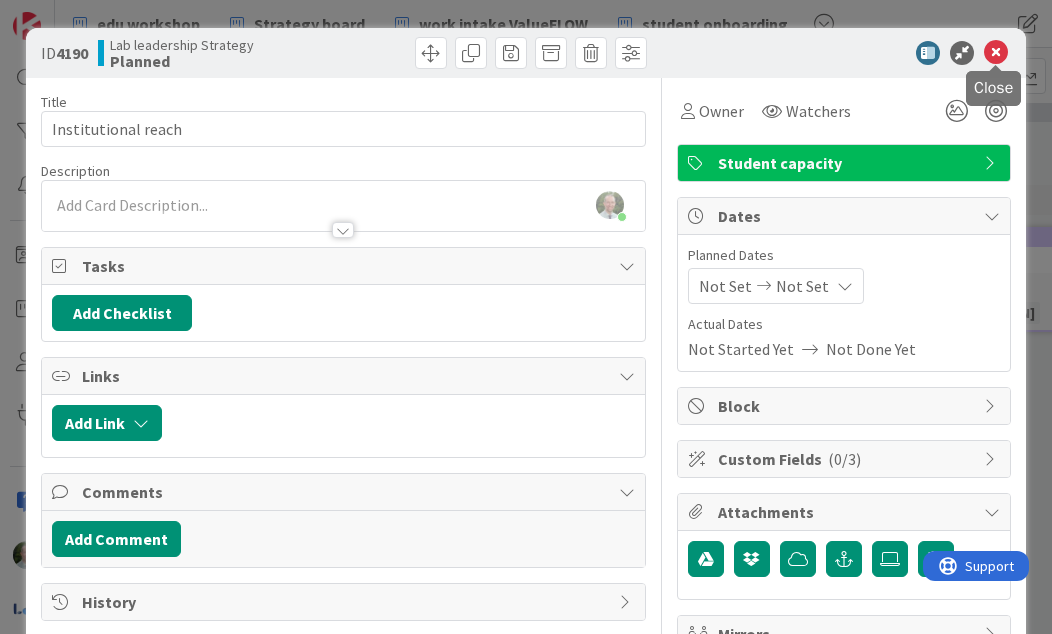 click at bounding box center (996, 53) 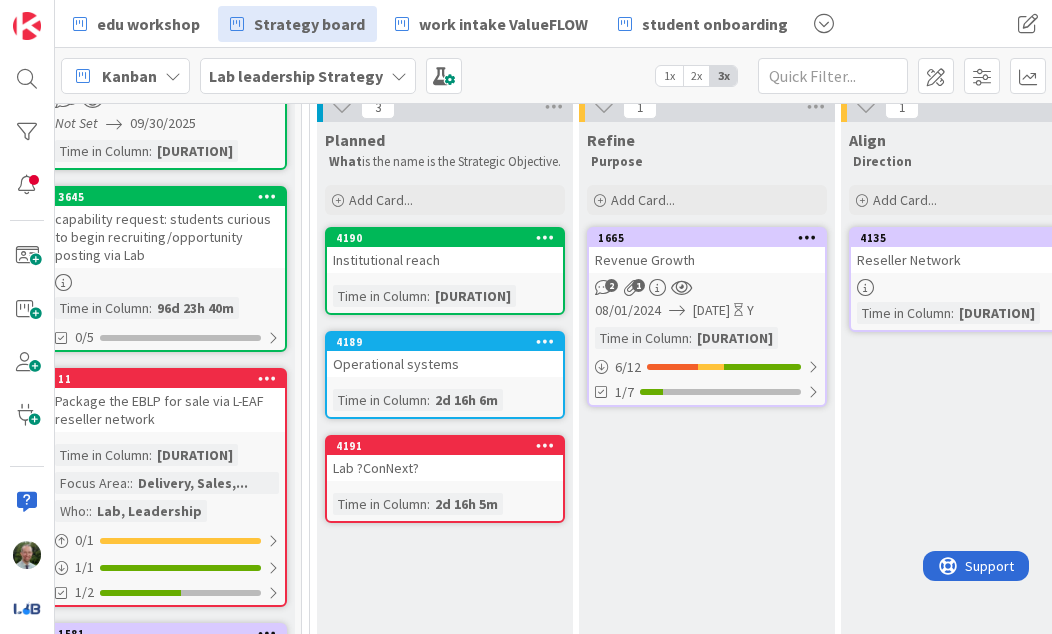 scroll, scrollTop: 0, scrollLeft: 0, axis: both 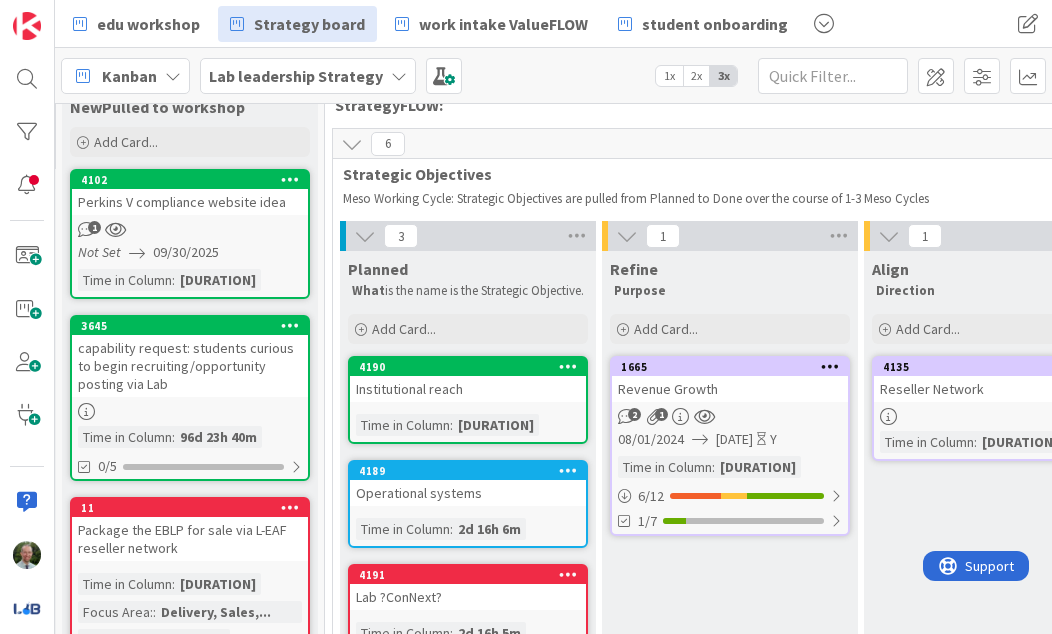 click on "2 1" at bounding box center [730, 416] 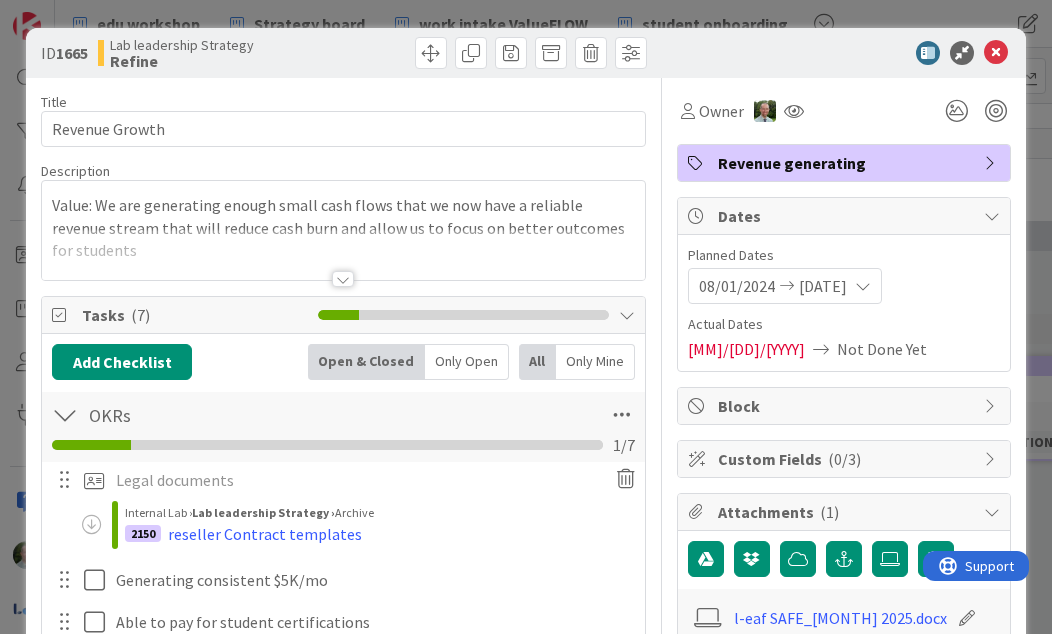 scroll, scrollTop: 0, scrollLeft: 0, axis: both 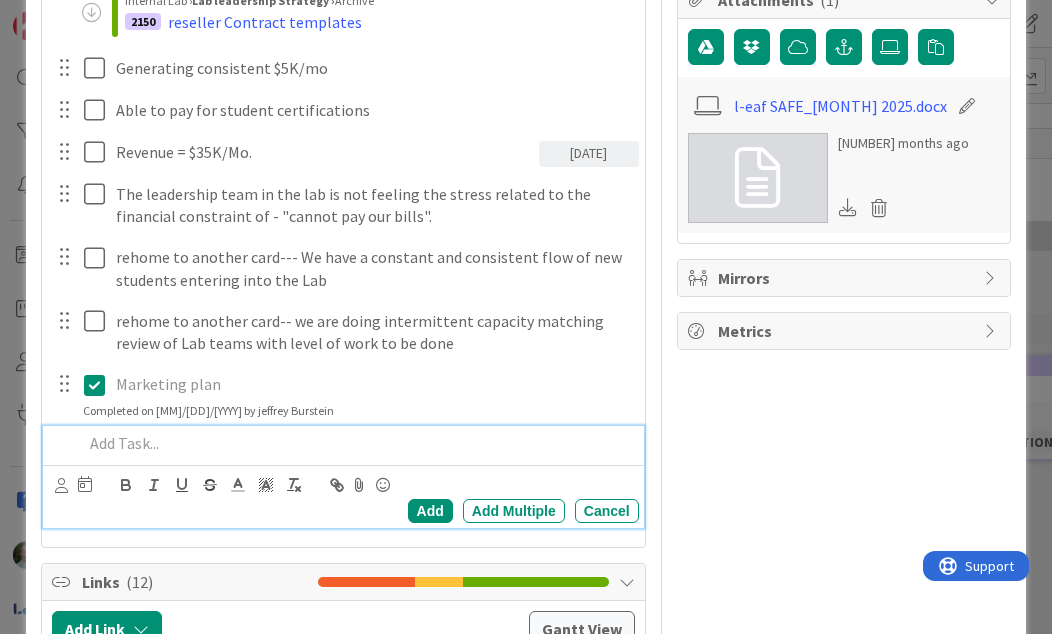 click at bounding box center [356, 443] 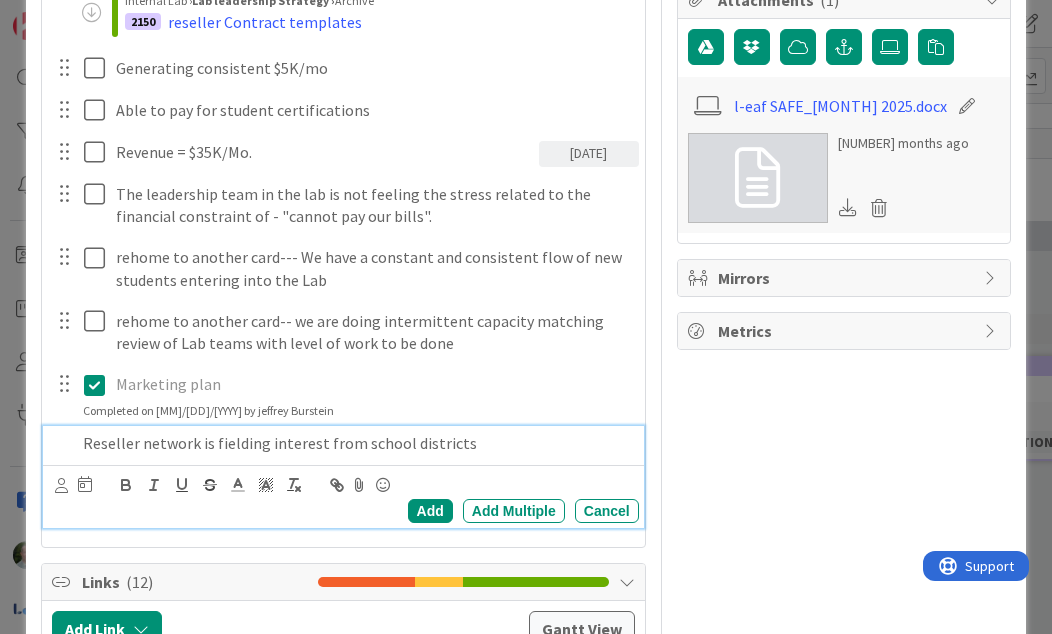 click on "Reseller network is fielding interest from school districts" at bounding box center (356, 443) 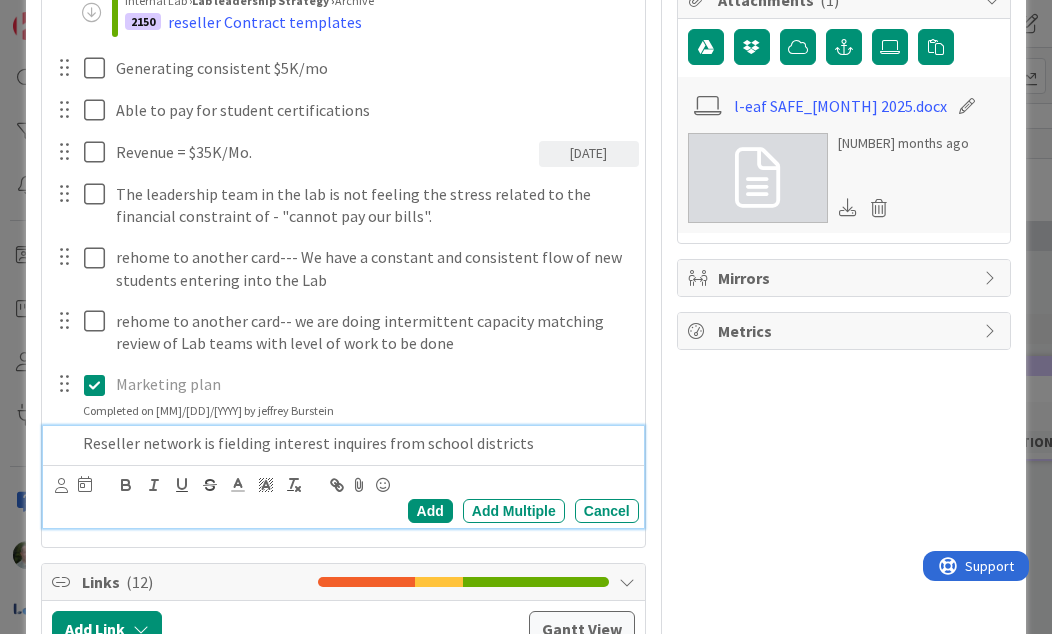 click on "Add" at bounding box center (430, 511) 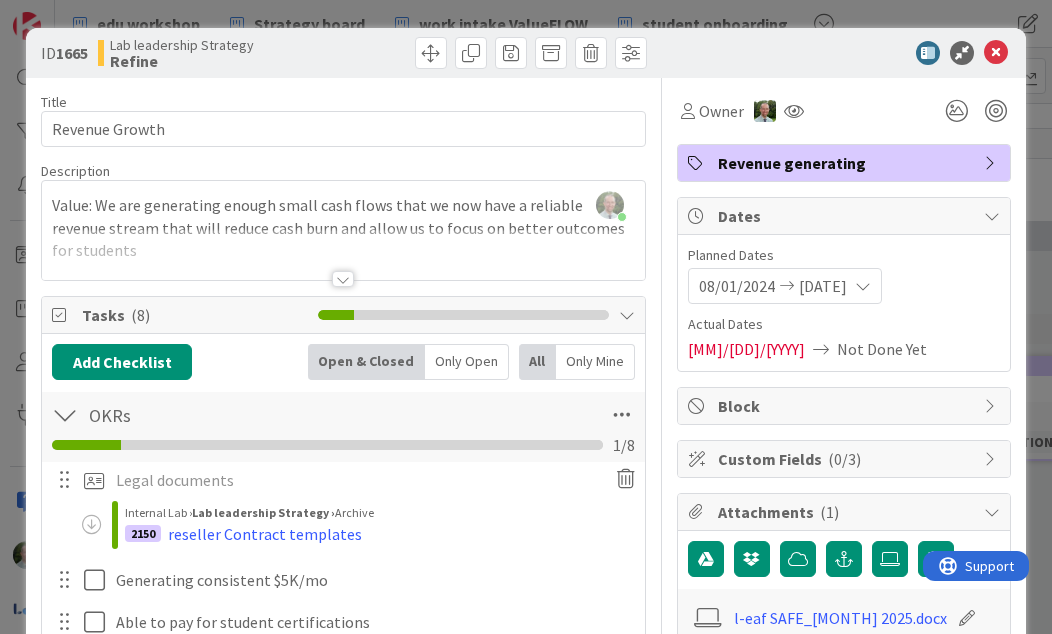 scroll, scrollTop: 0, scrollLeft: 0, axis: both 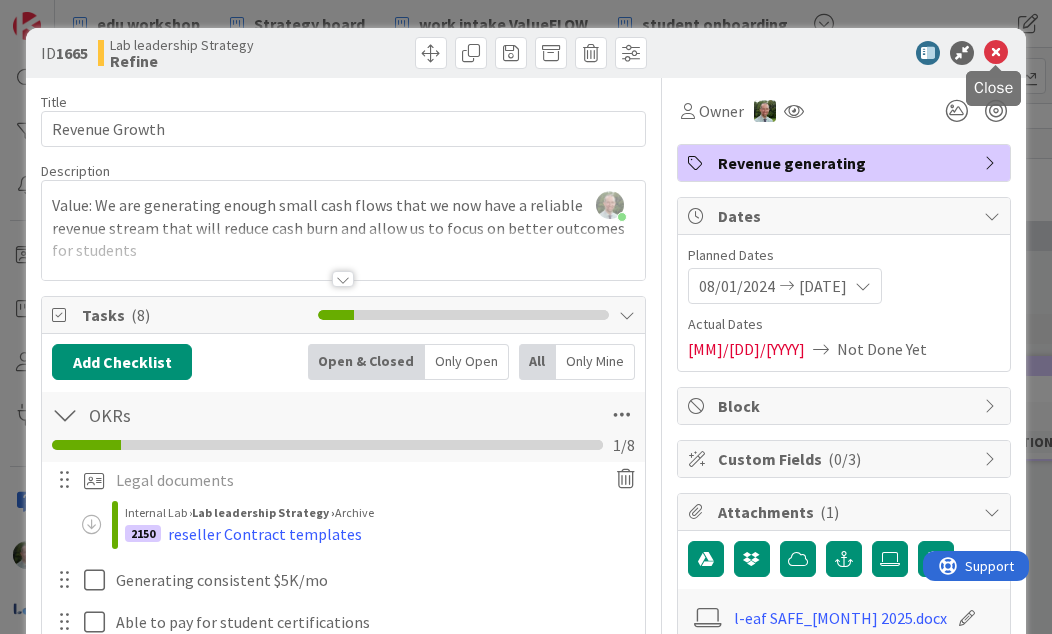 click at bounding box center (996, 53) 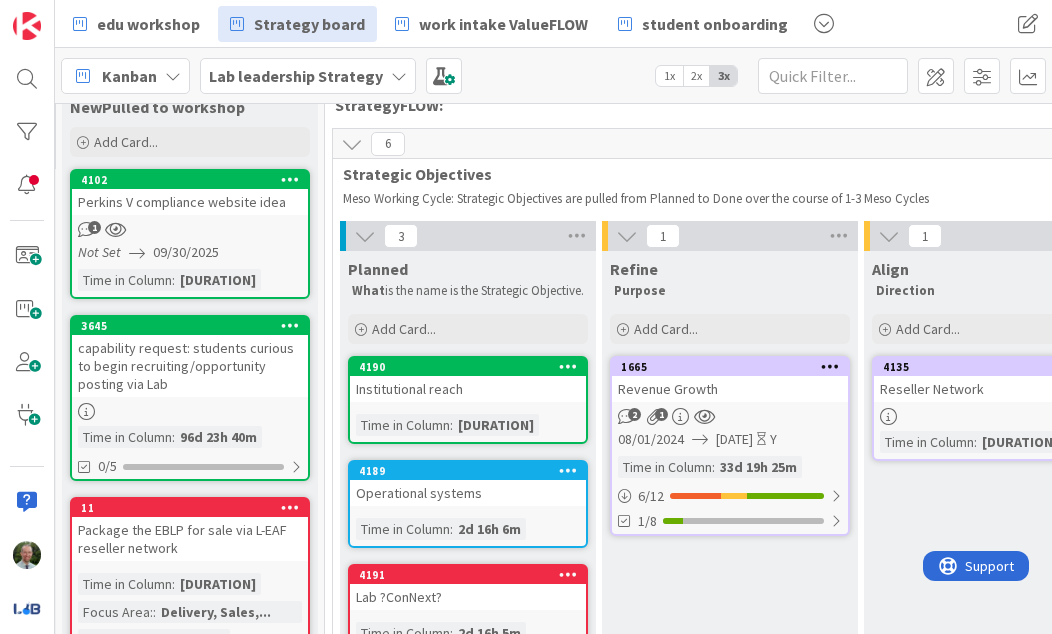 scroll, scrollTop: 0, scrollLeft: 0, axis: both 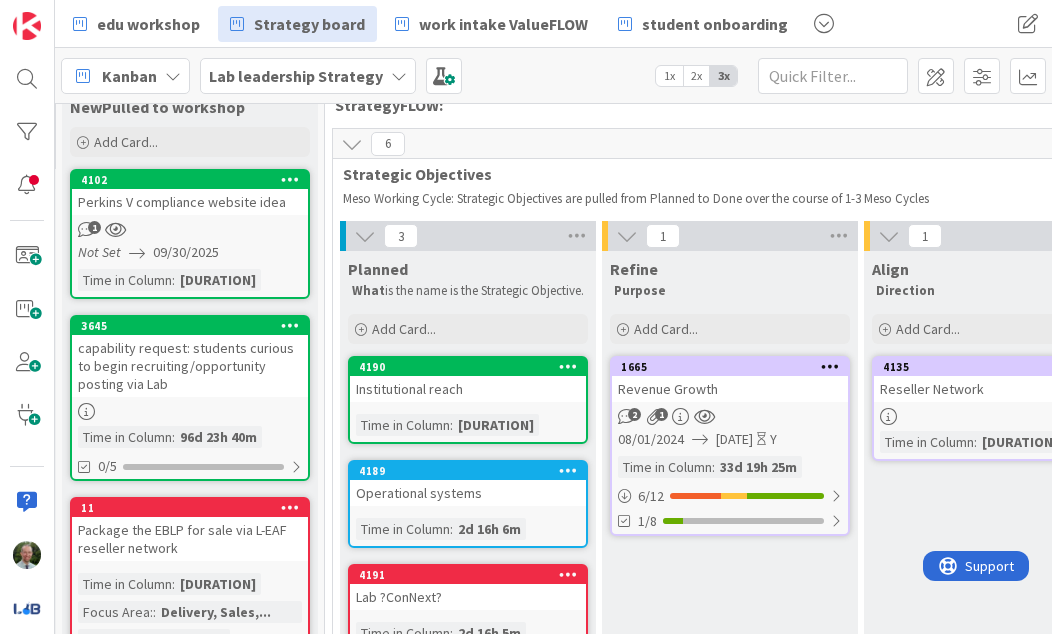 click on "2 1" at bounding box center (730, 416) 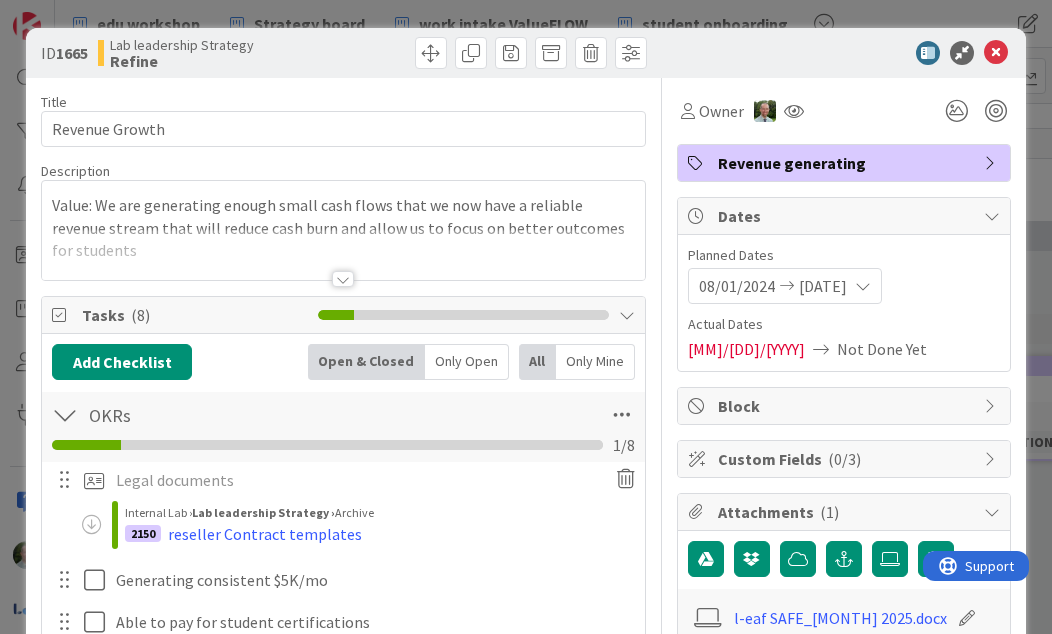 scroll, scrollTop: 0, scrollLeft: 0, axis: both 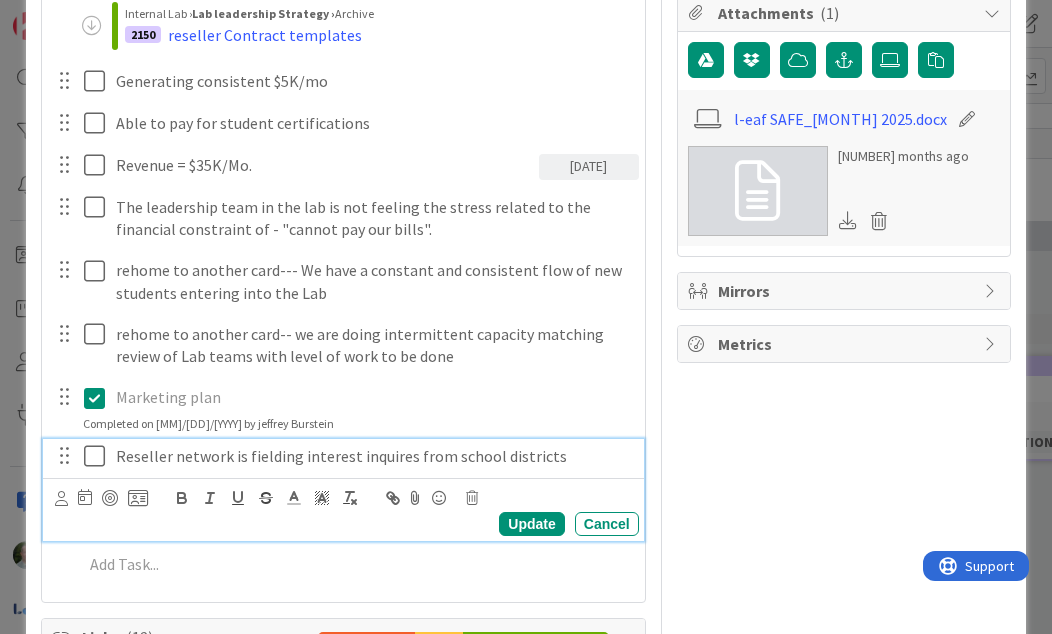 click on "Reseller network is fielding interest inquires from school districts" at bounding box center (373, 456) 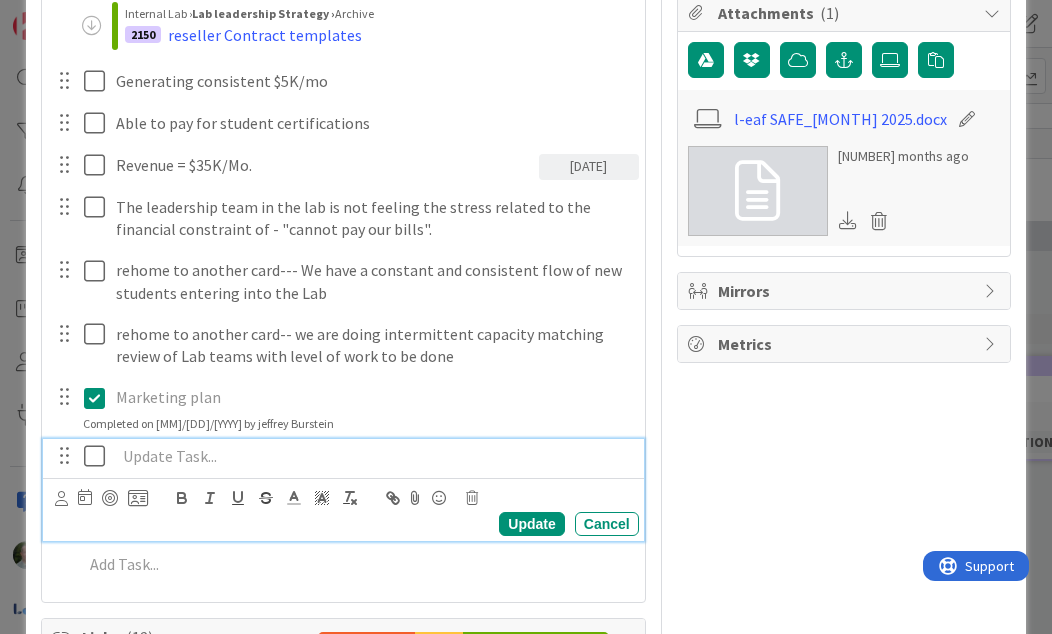 click on "Cancel" at bounding box center (607, 524) 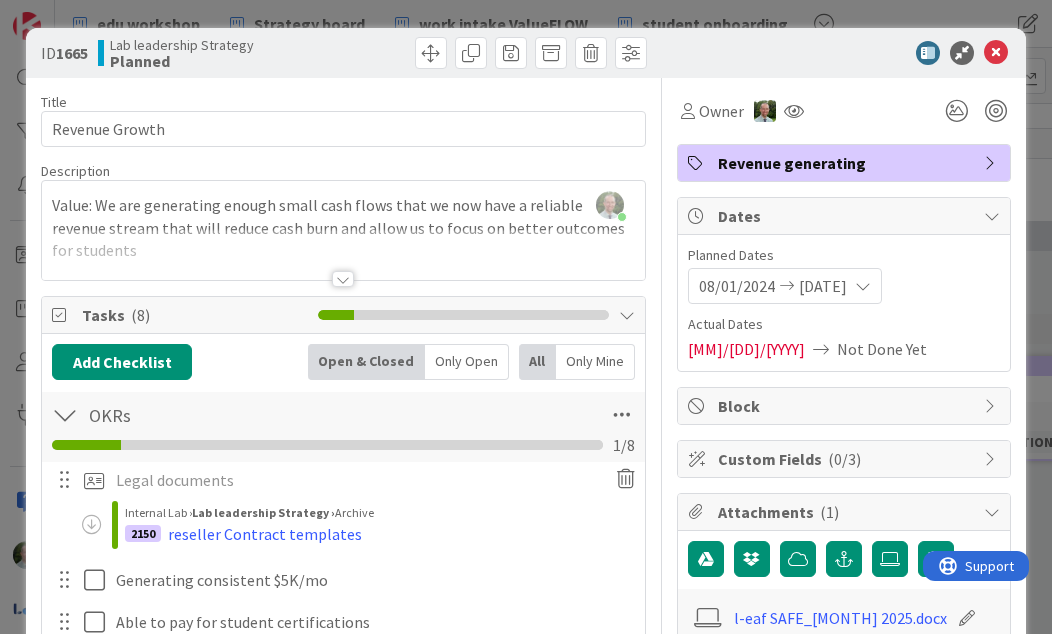 scroll, scrollTop: 0, scrollLeft: 0, axis: both 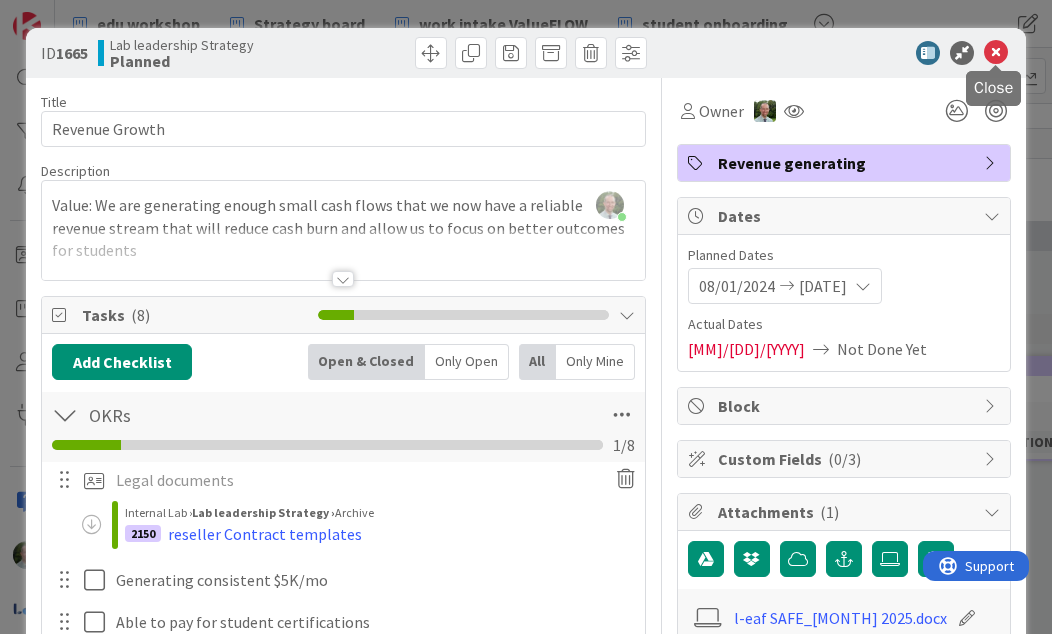 click at bounding box center [996, 53] 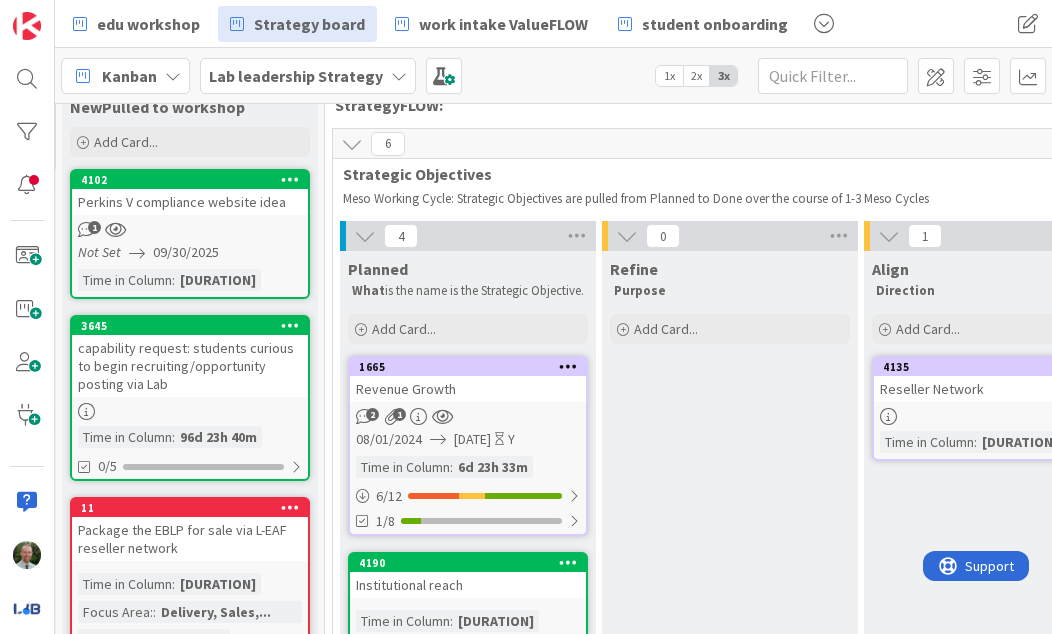 scroll, scrollTop: 0, scrollLeft: 0, axis: both 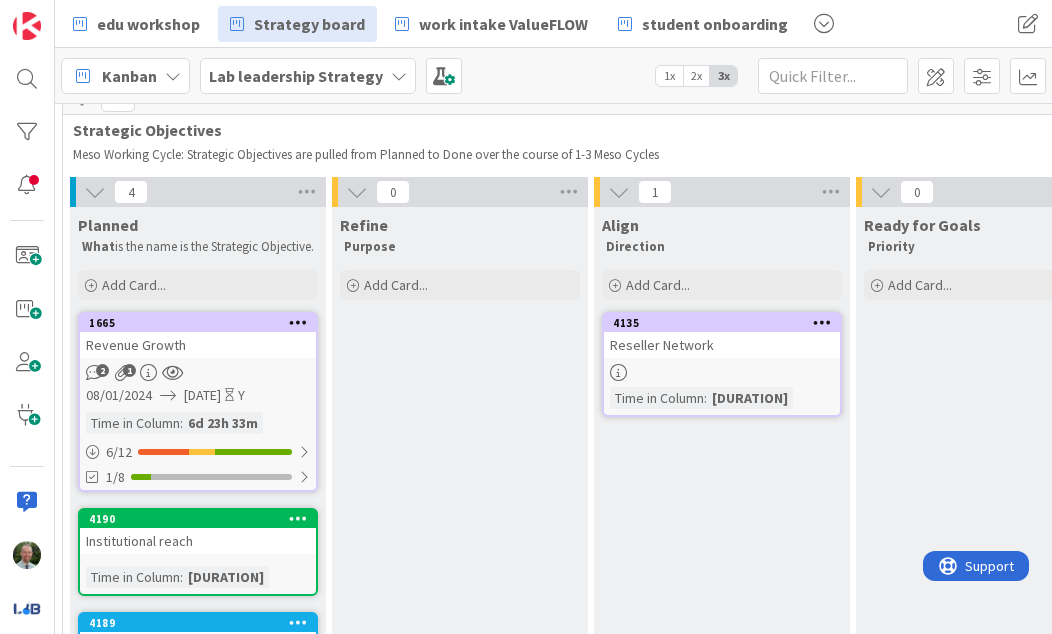 click on "2 1" at bounding box center [198, 372] 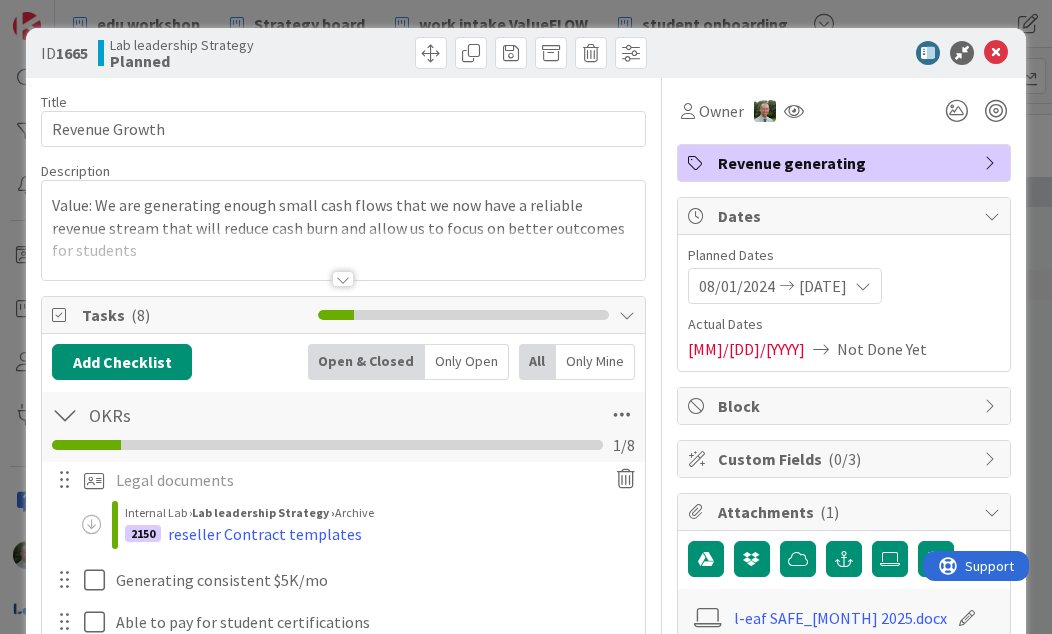 scroll, scrollTop: 0, scrollLeft: 0, axis: both 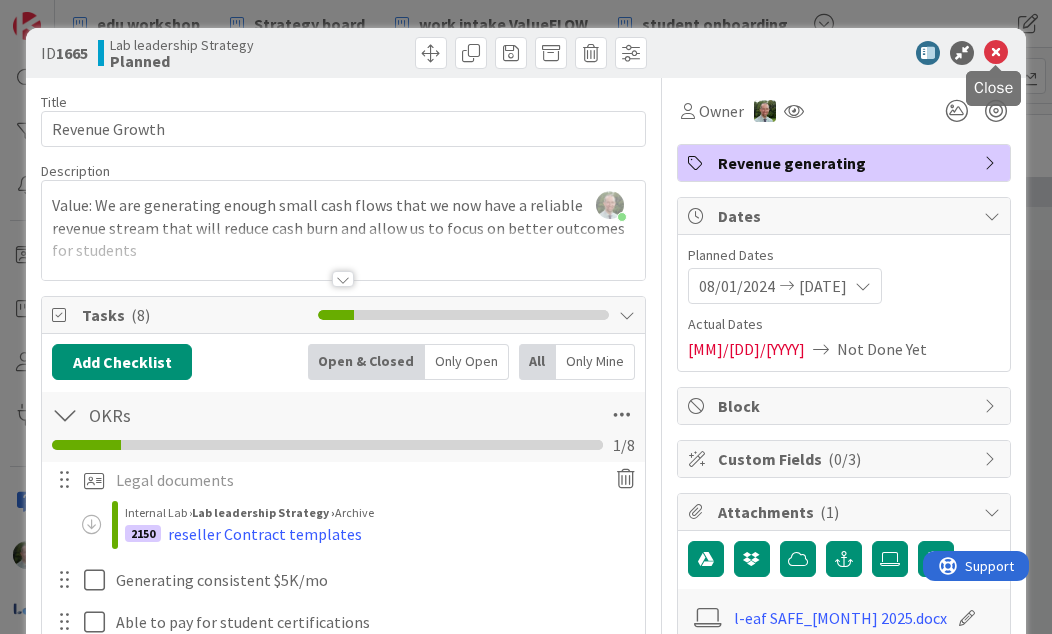 click at bounding box center [996, 53] 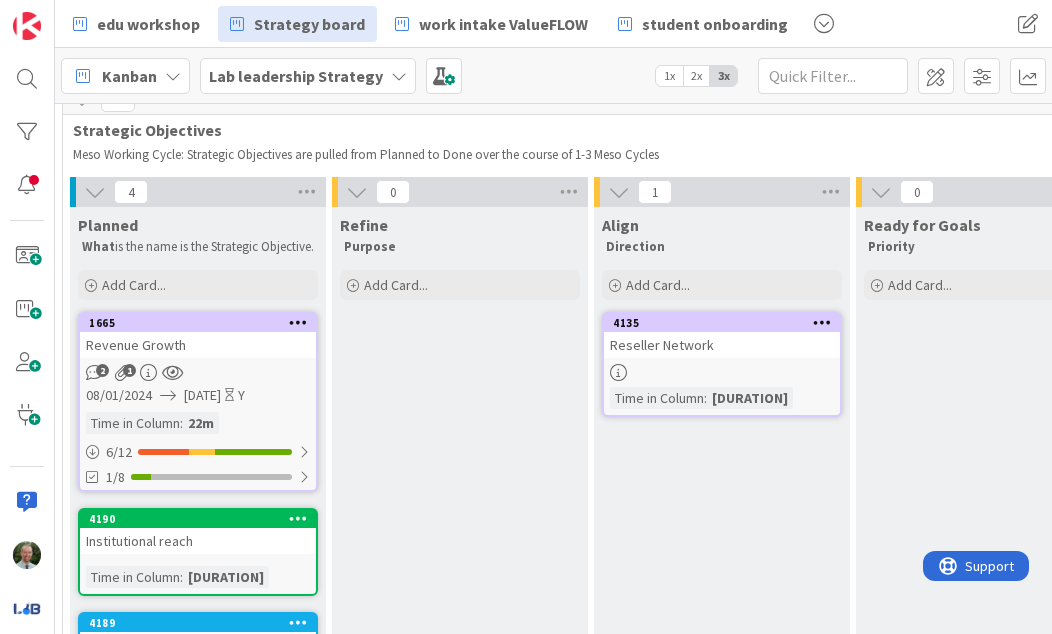 scroll, scrollTop: 0, scrollLeft: 0, axis: both 